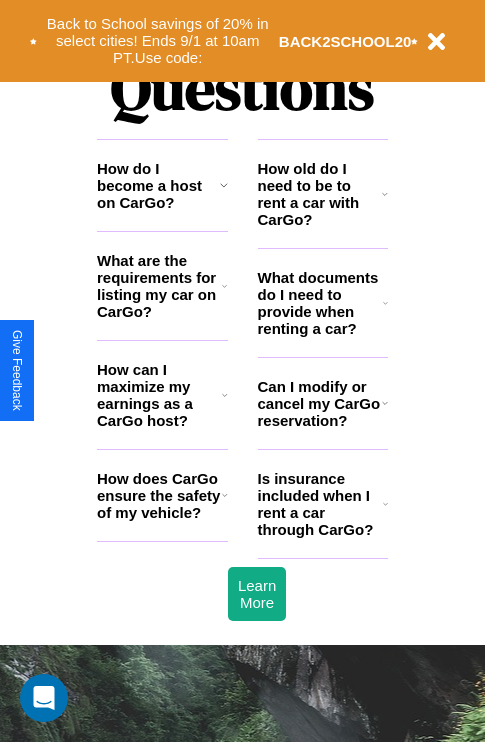 scroll, scrollTop: 2423, scrollLeft: 0, axis: vertical 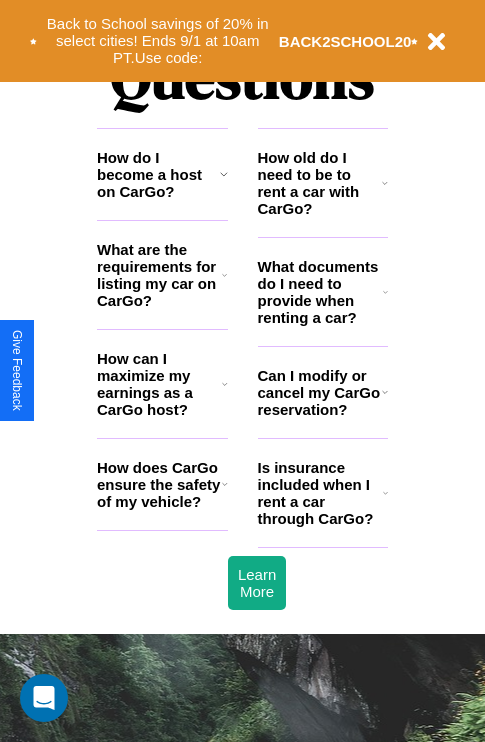 click on "What are the requirements for listing my car on CarGo?" at bounding box center (159, 275) 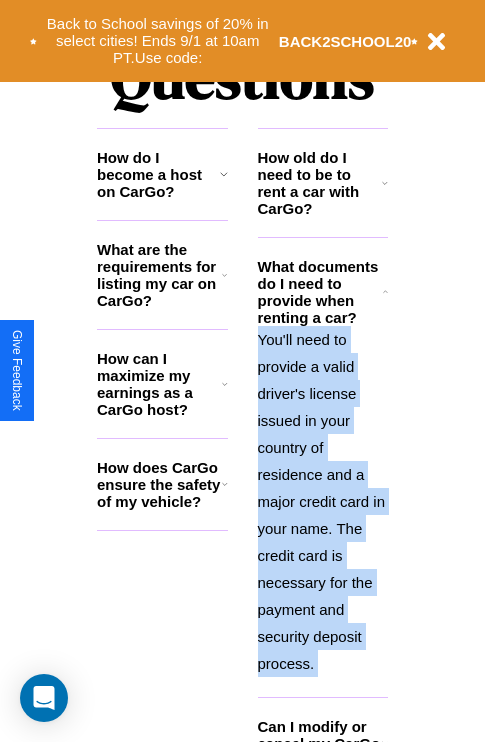 scroll, scrollTop: 2613, scrollLeft: 0, axis: vertical 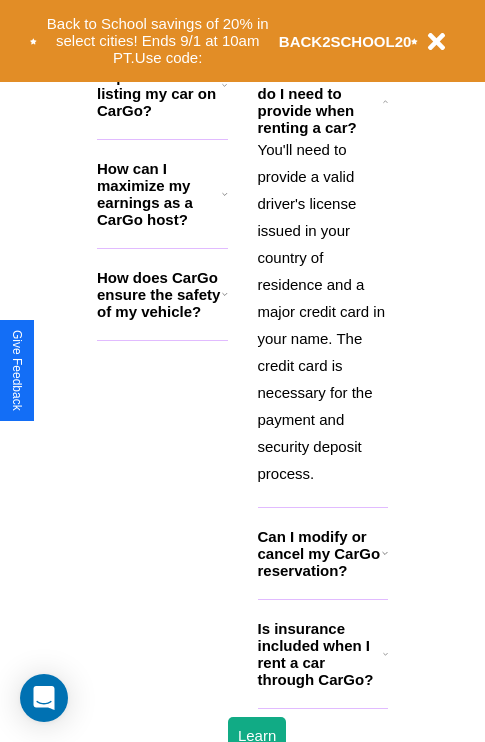 click on "Is insurance included when I rent a car through CarGo?" at bounding box center [320, 654] 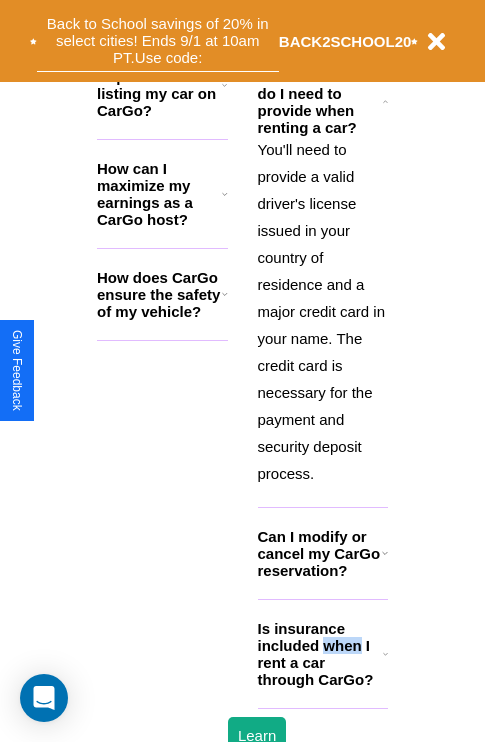 click on "Back to School savings of 20% in select cities! Ends 9/1 at 10am PT.  Use code:" at bounding box center [158, 41] 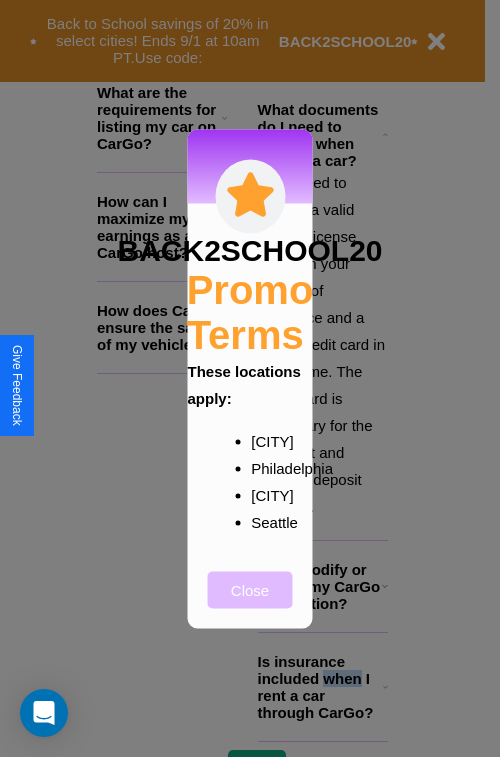 click on "Close" at bounding box center (250, 589) 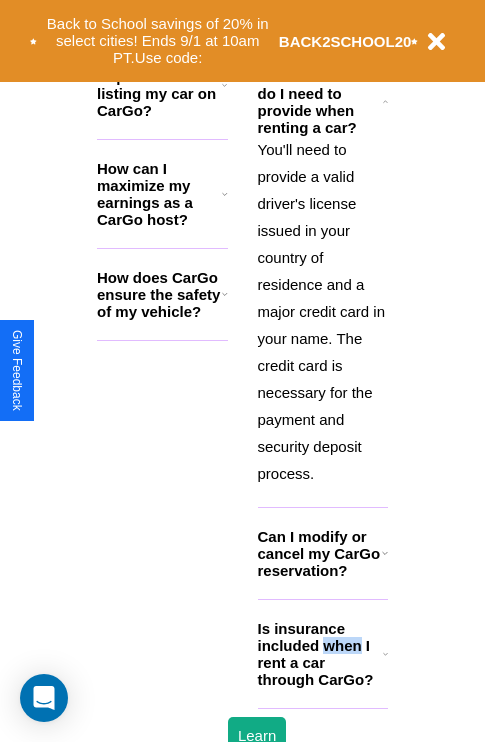 scroll, scrollTop: 0, scrollLeft: 0, axis: both 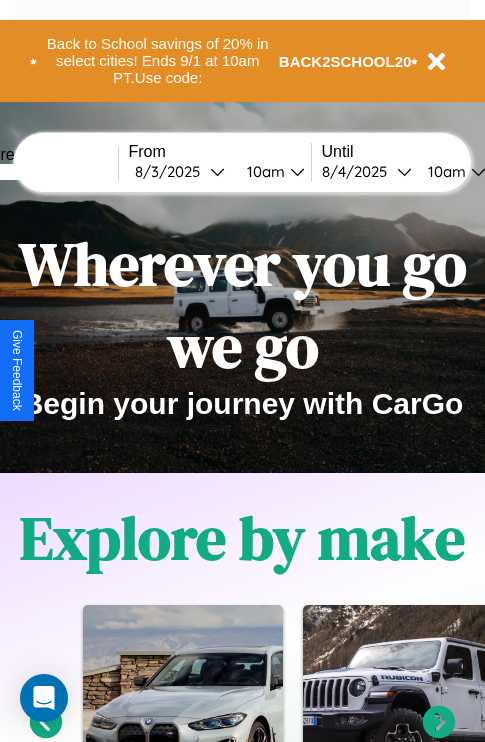 click at bounding box center (43, 172) 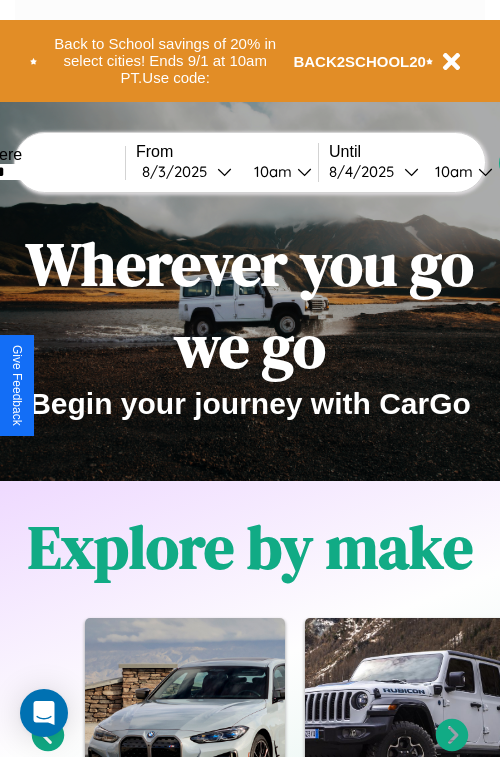 select on "*" 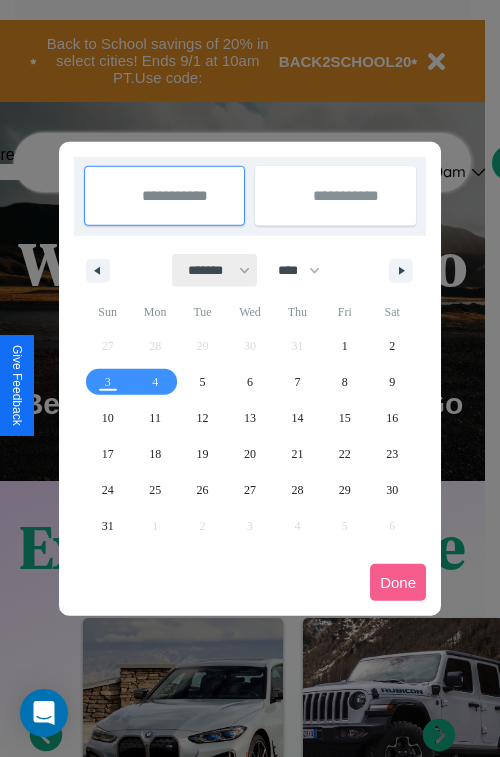 click on "******* ******** ***** ***** *** **** **** ****** ********* ******* ******** ********" at bounding box center (215, 270) 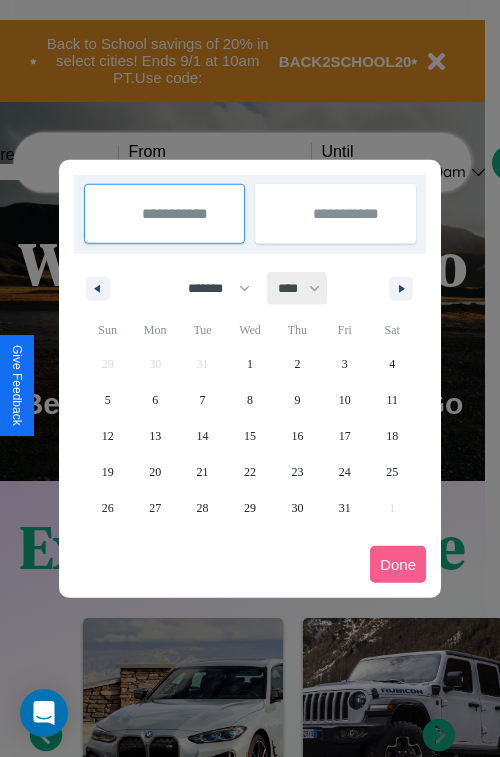 click on "**** **** **** **** **** **** **** **** **** **** **** **** **** **** **** **** **** **** **** **** **** **** **** **** **** **** **** **** **** **** **** **** **** **** **** **** **** **** **** **** **** **** **** **** **** **** **** **** **** **** **** **** **** **** **** **** **** **** **** **** **** **** **** **** **** **** **** **** **** **** **** **** **** **** **** **** **** **** **** **** **** **** **** **** **** **** **** **** **** **** **** **** **** **** **** **** **** **** **** **** **** **** **** **** **** **** **** **** **** **** **** **** **** **** **** **** **** **** **** **** ****" at bounding box center [298, 288] 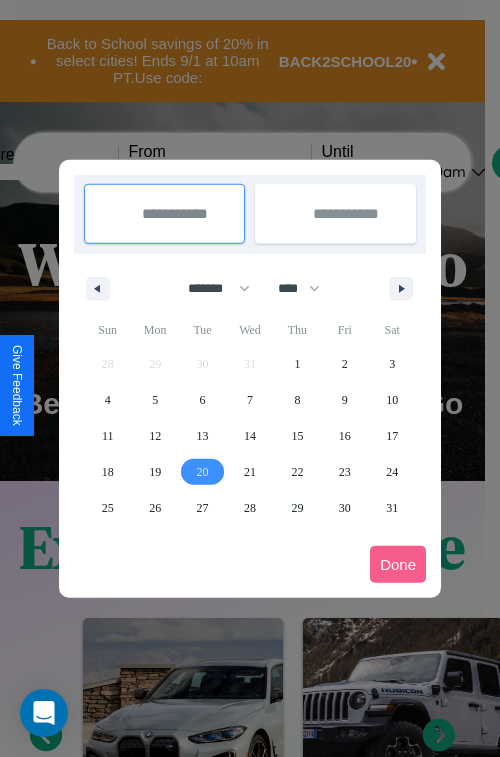 click on "20" at bounding box center [203, 472] 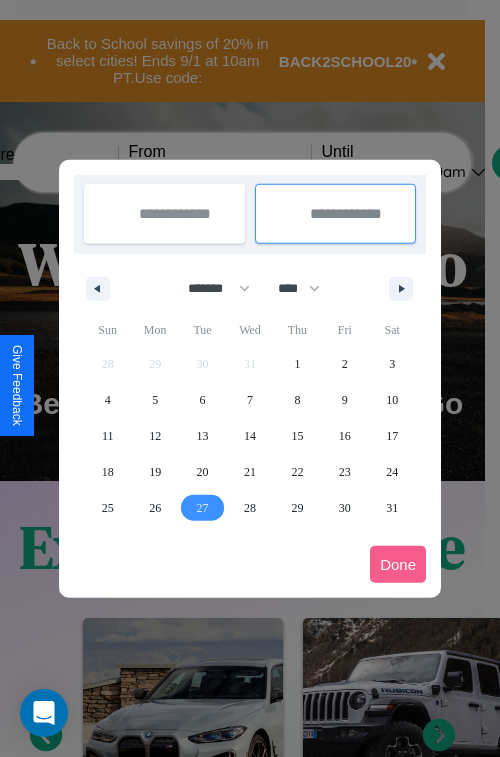 click on "27" at bounding box center (203, 508) 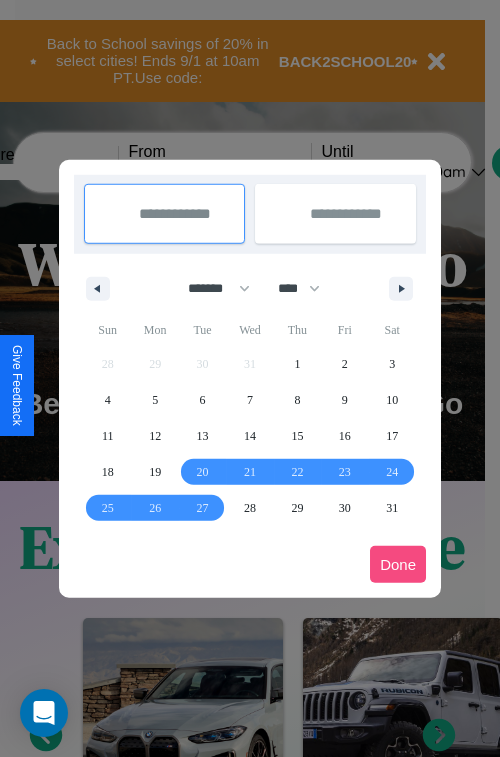 click on "Done" at bounding box center [398, 564] 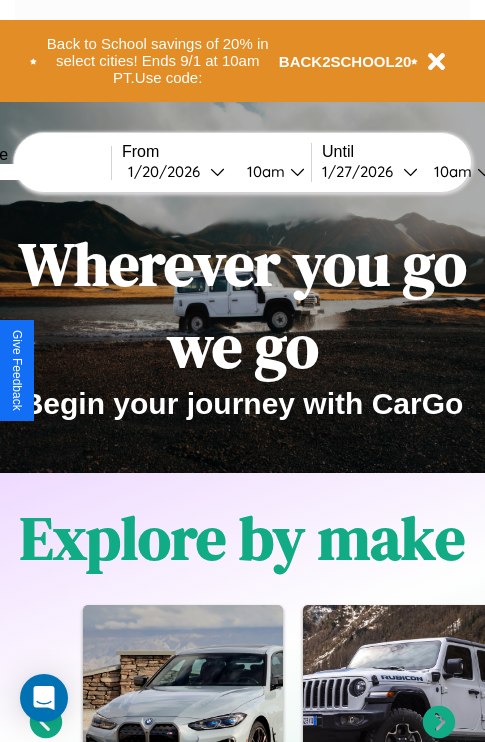 click on "10am" at bounding box center (263, 171) 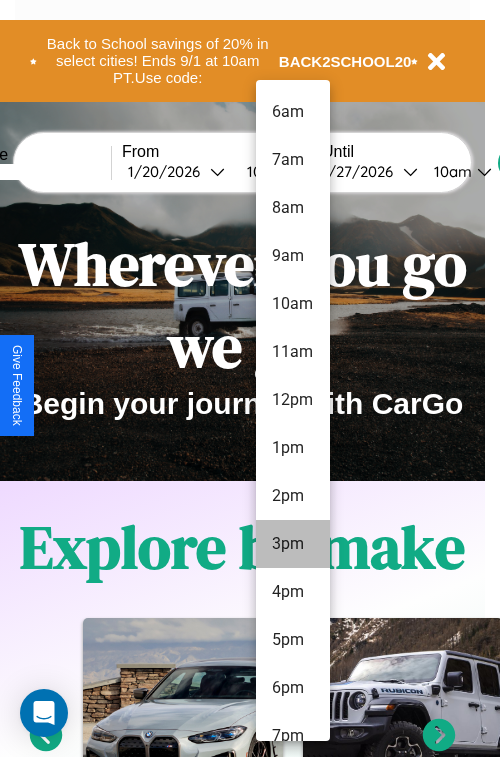 click on "3pm" at bounding box center [293, 544] 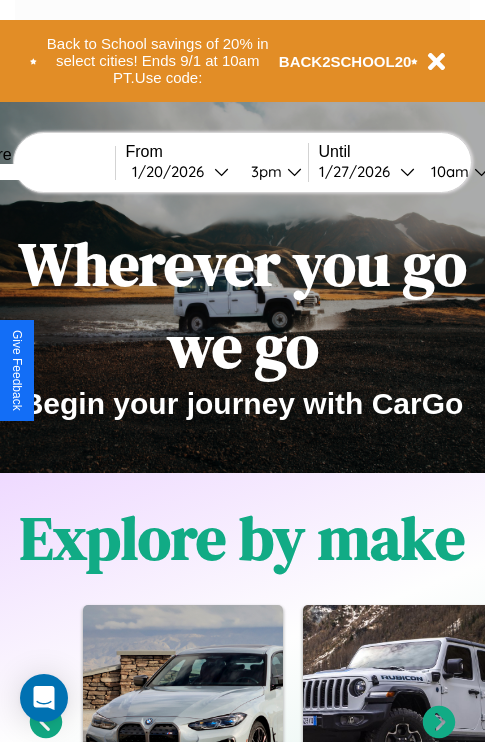 scroll, scrollTop: 0, scrollLeft: 71, axis: horizontal 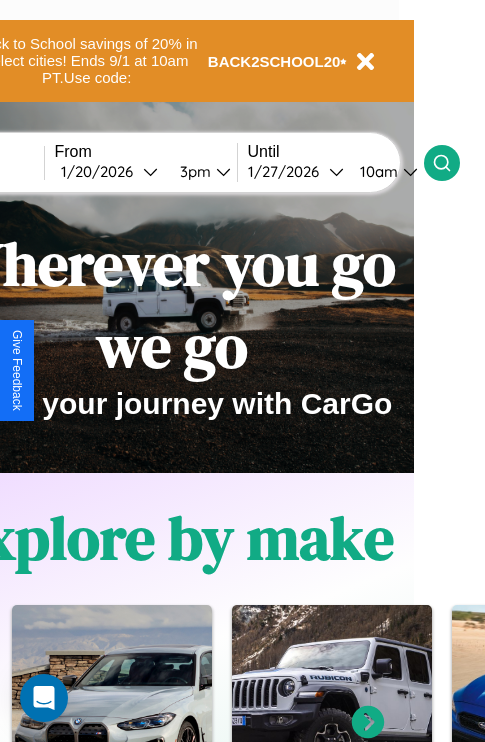 click 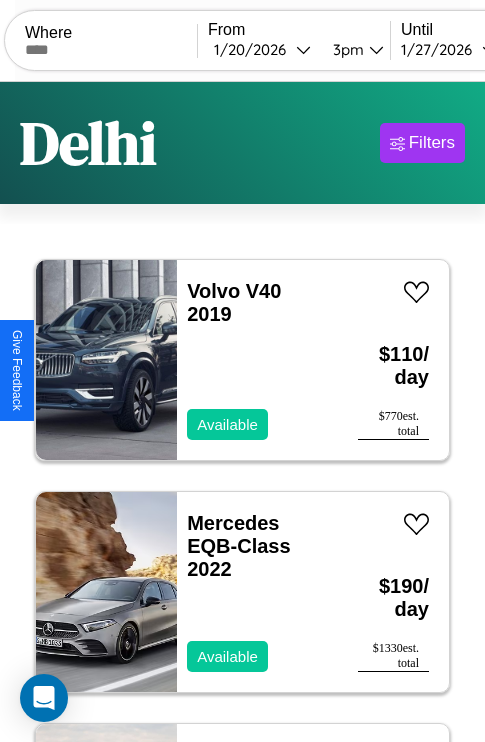 scroll, scrollTop: 95, scrollLeft: 0, axis: vertical 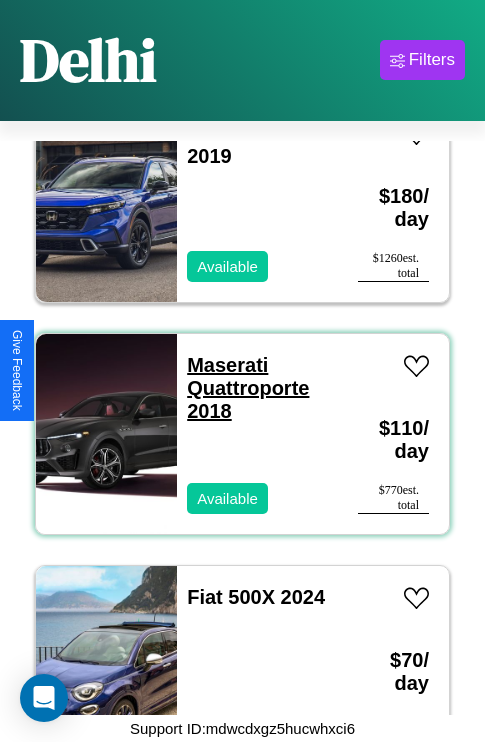 click on "Maserati   Quattroporte   2018" at bounding box center (248, 388) 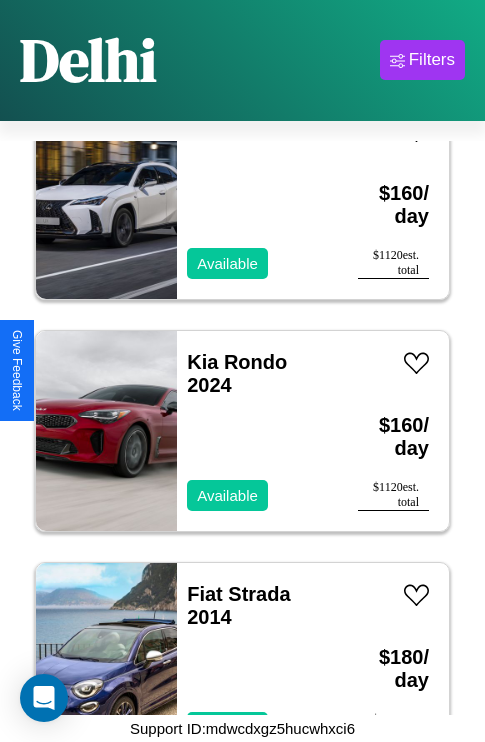 scroll, scrollTop: 3787, scrollLeft: 0, axis: vertical 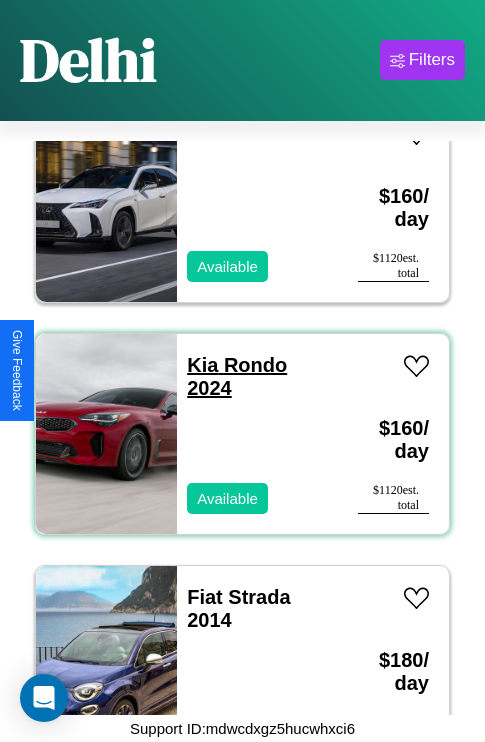 click on "Kia   Rondo   2024" at bounding box center [237, 376] 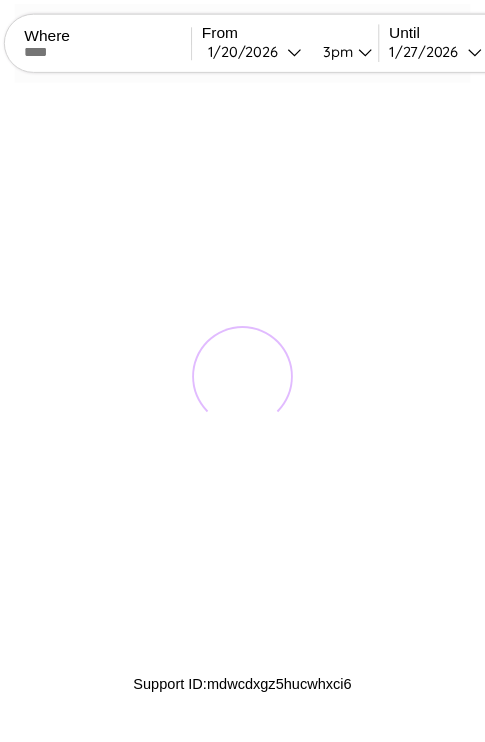 scroll, scrollTop: 0, scrollLeft: 0, axis: both 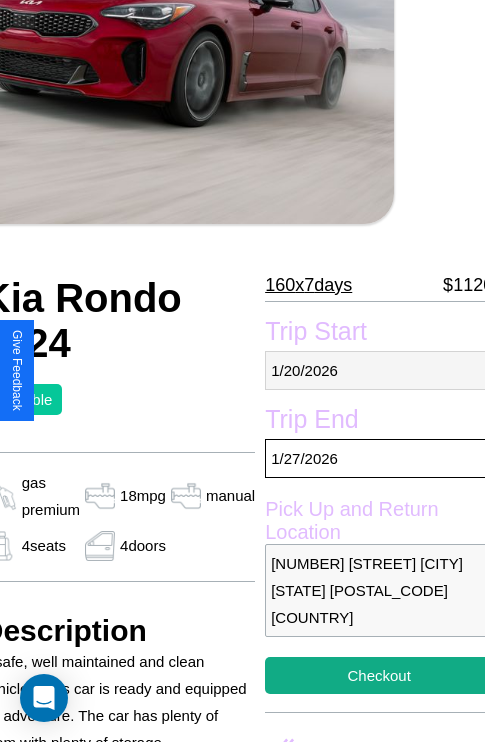 click on "1 / 20 / 2026" at bounding box center [379, 370] 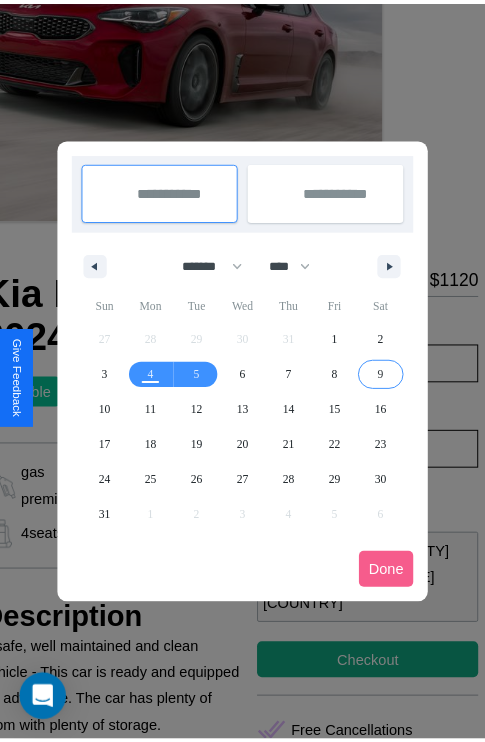 scroll, scrollTop: 0, scrollLeft: 91, axis: horizontal 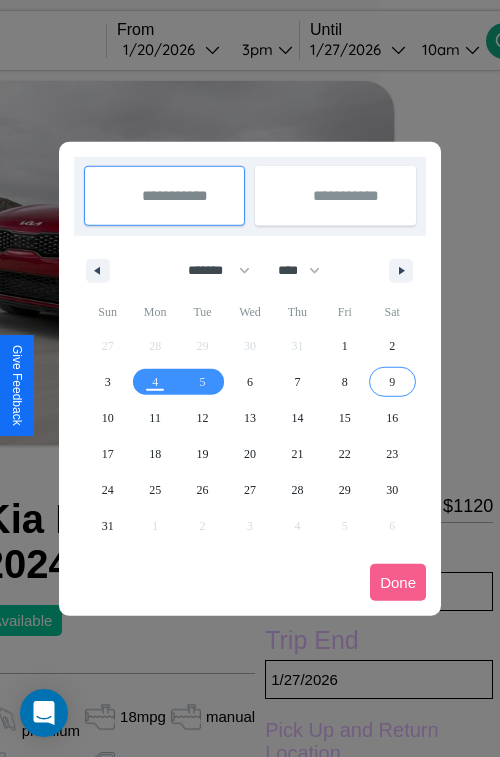 click at bounding box center (250, 378) 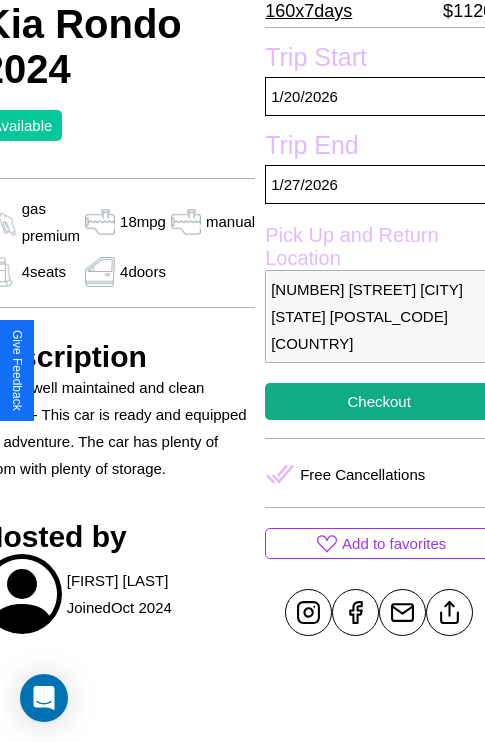 scroll, scrollTop: 499, scrollLeft: 91, axis: both 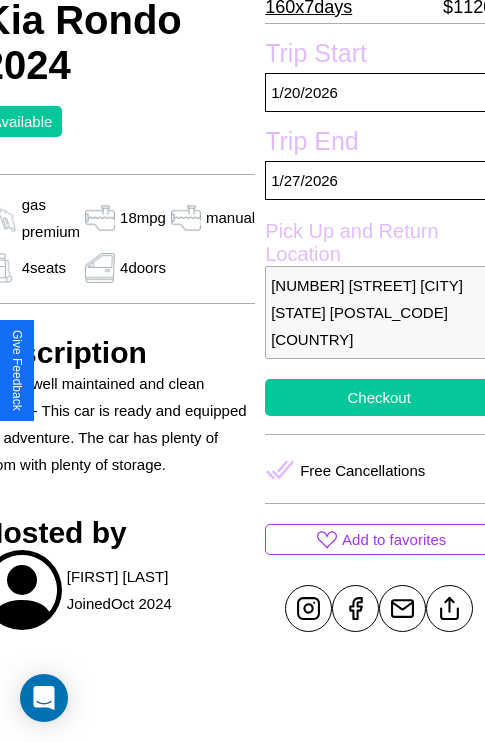 click on "Checkout" at bounding box center (379, 397) 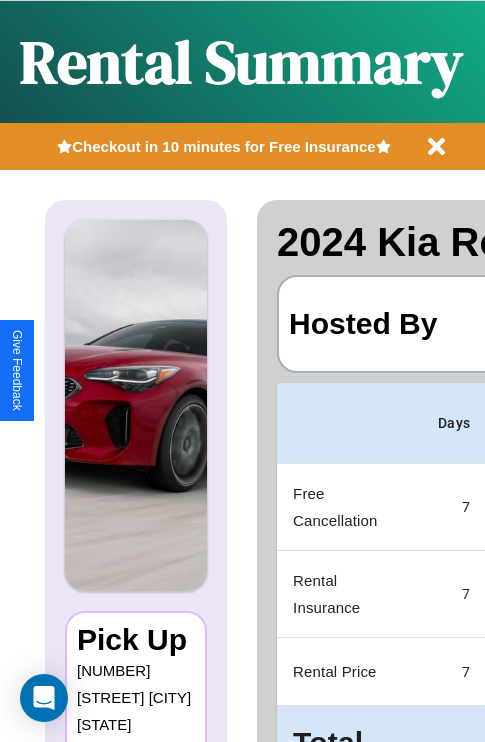 scroll, scrollTop: 0, scrollLeft: 378, axis: horizontal 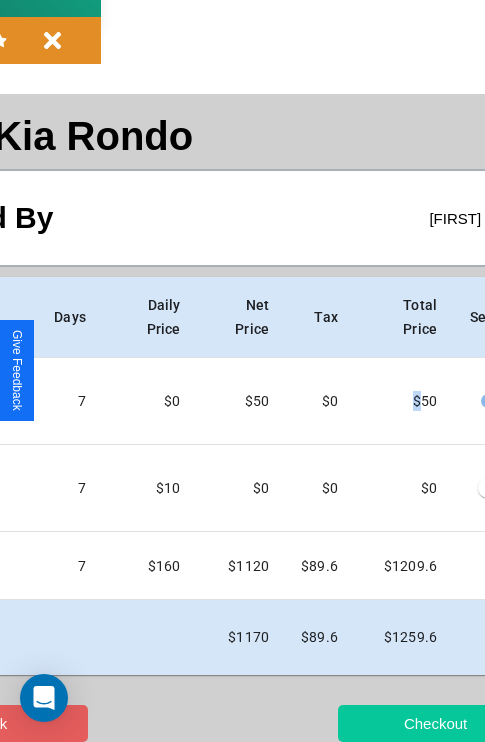 click on "Checkout" at bounding box center [435, 723] 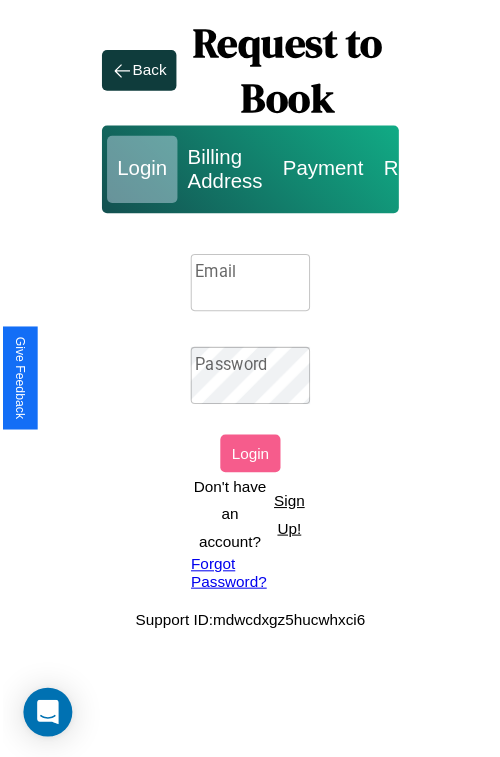 scroll, scrollTop: 0, scrollLeft: 0, axis: both 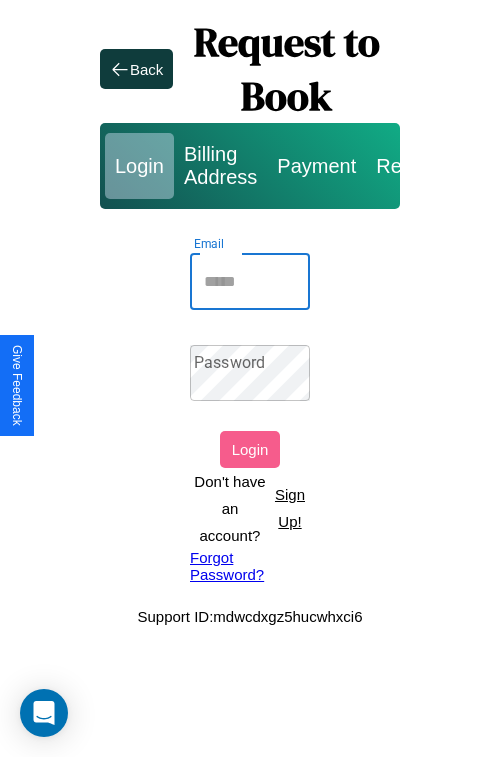 click on "Email" at bounding box center (250, 282) 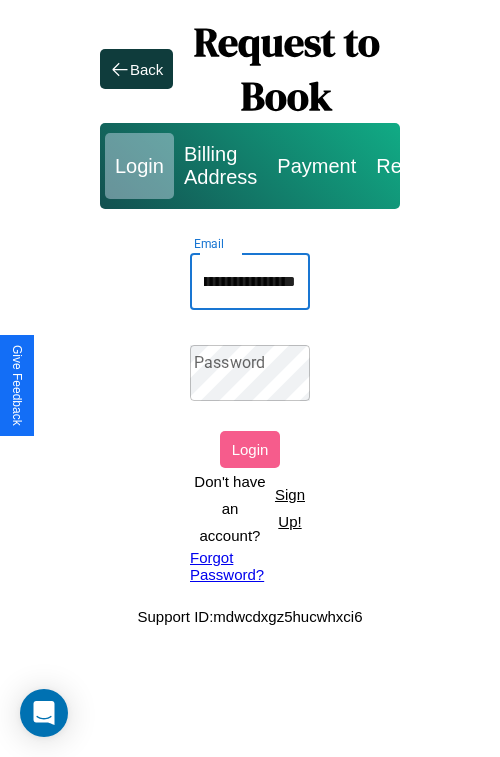 scroll, scrollTop: 0, scrollLeft: 66, axis: horizontal 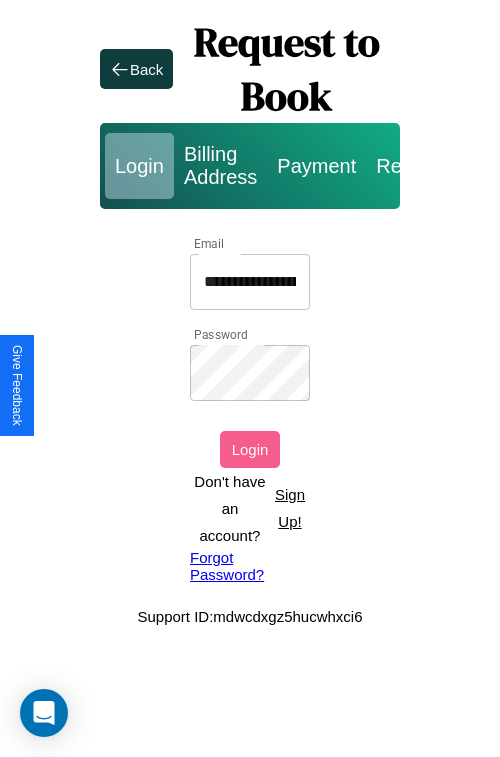 click on "Login" at bounding box center (250, 449) 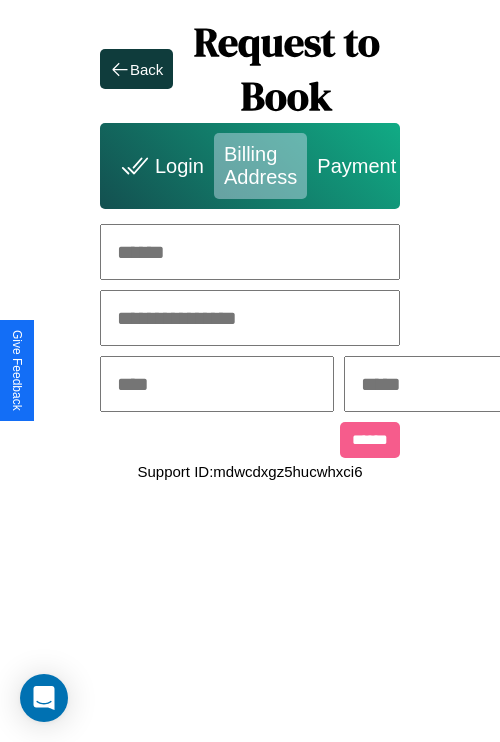 click at bounding box center [250, 252] 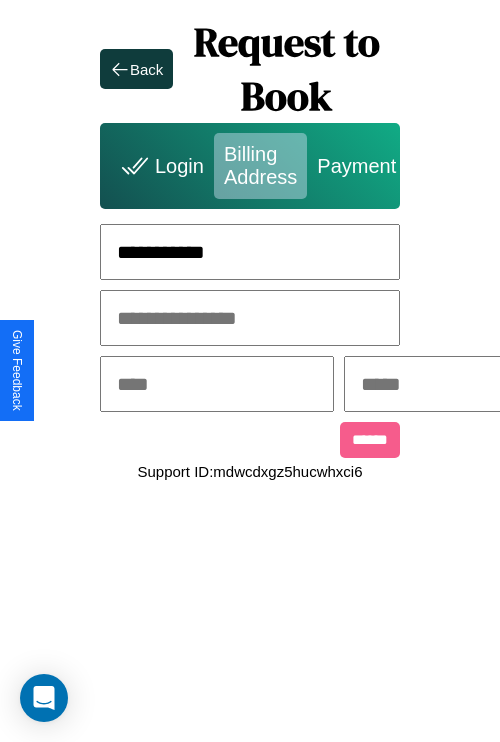 type on "**********" 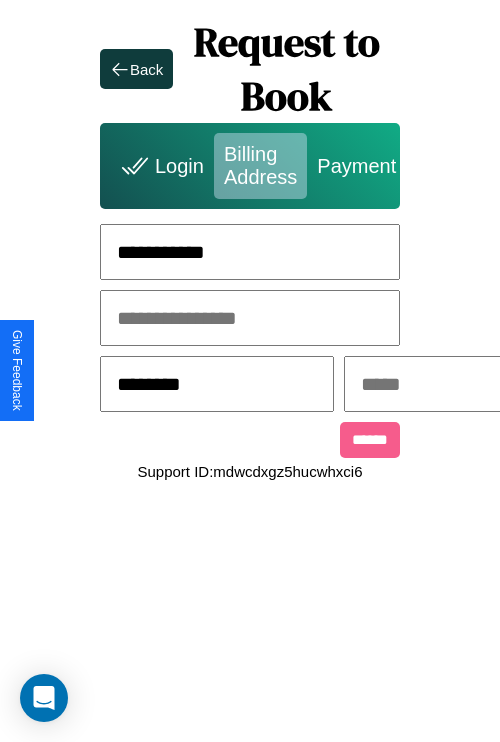 type on "********" 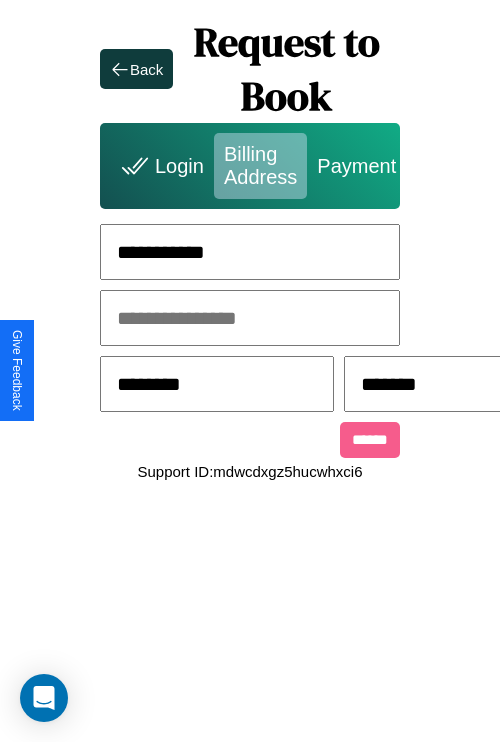 scroll, scrollTop: 0, scrollLeft: 517, axis: horizontal 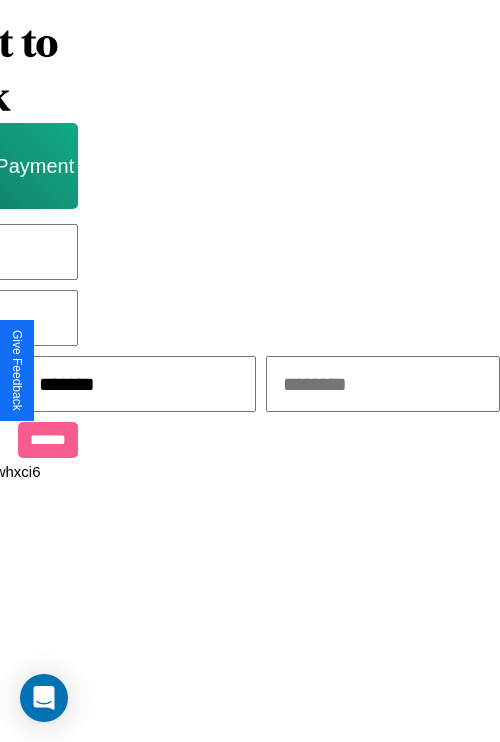 type on "*******" 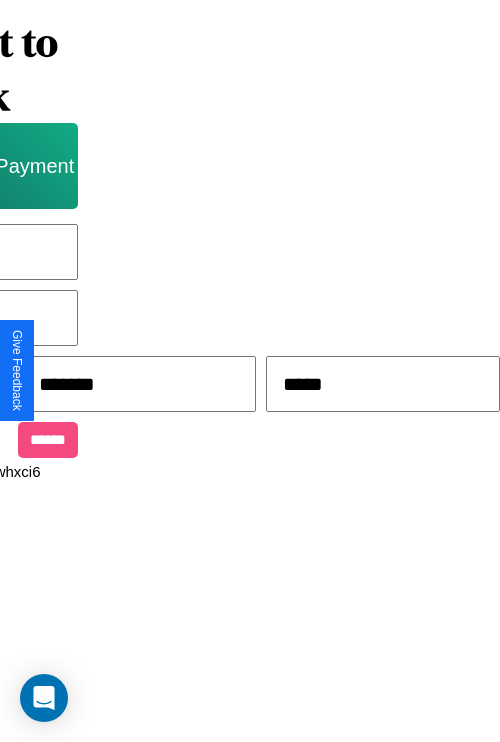 type on "*****" 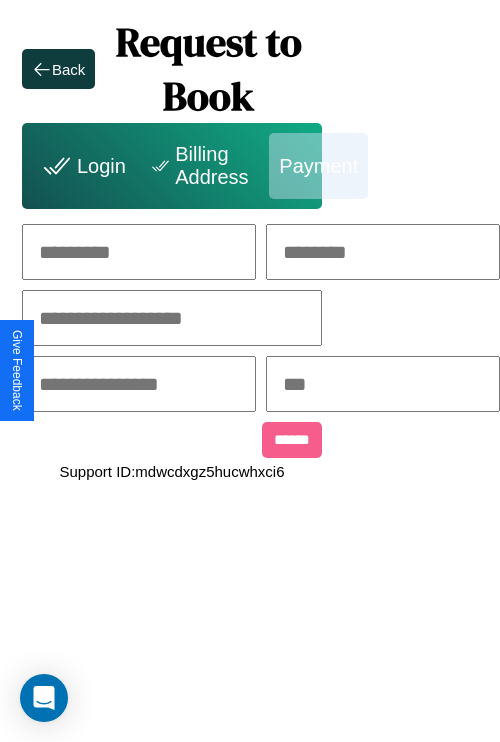scroll, scrollTop: 0, scrollLeft: 208, axis: horizontal 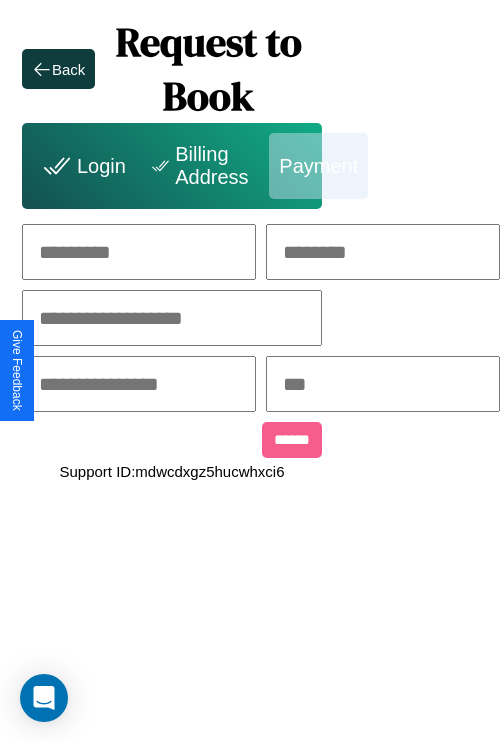 click at bounding box center [139, 252] 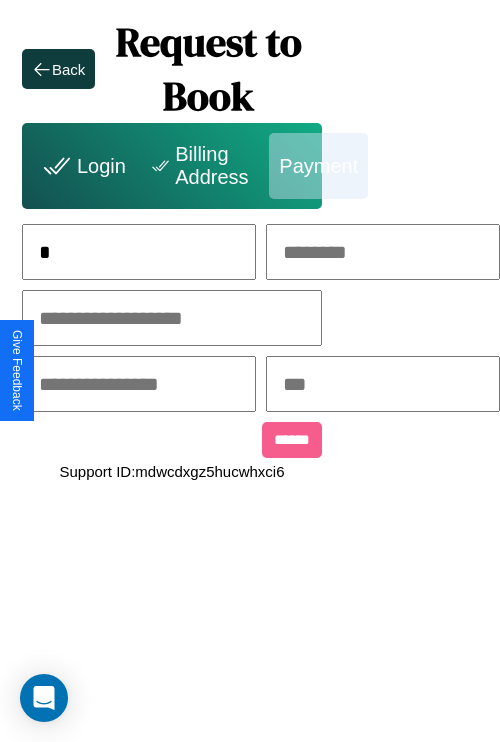 scroll, scrollTop: 0, scrollLeft: 130, axis: horizontal 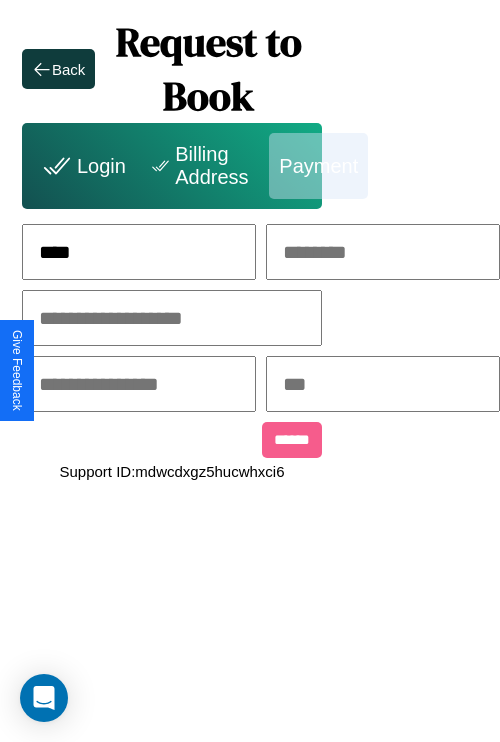 type on "****" 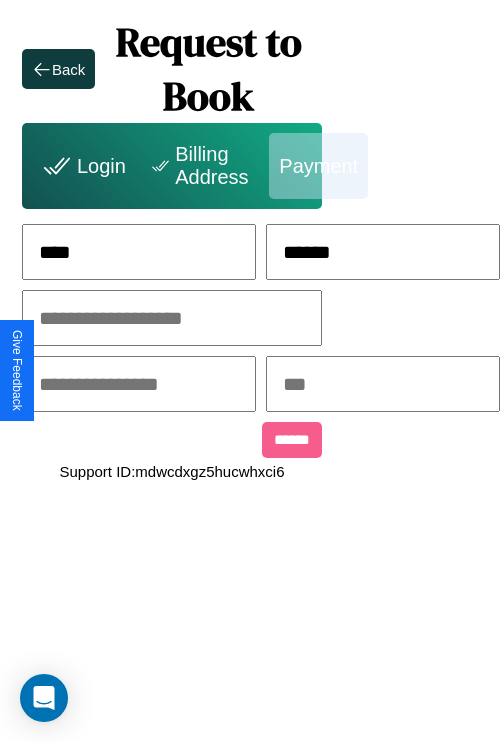 type on "******" 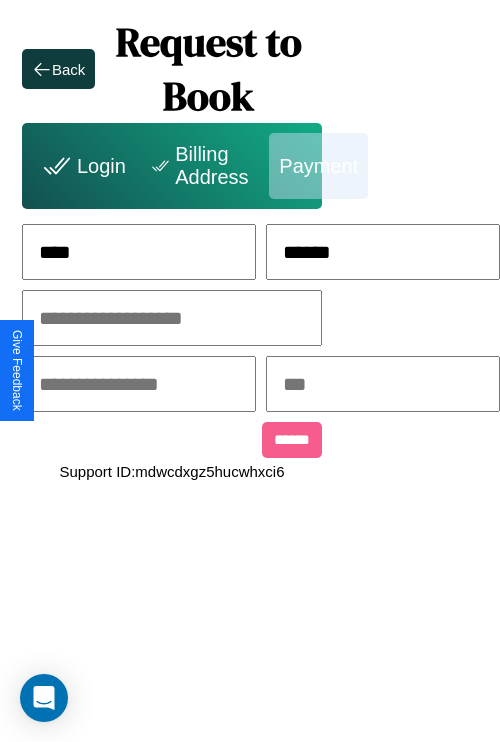 click at bounding box center [172, 318] 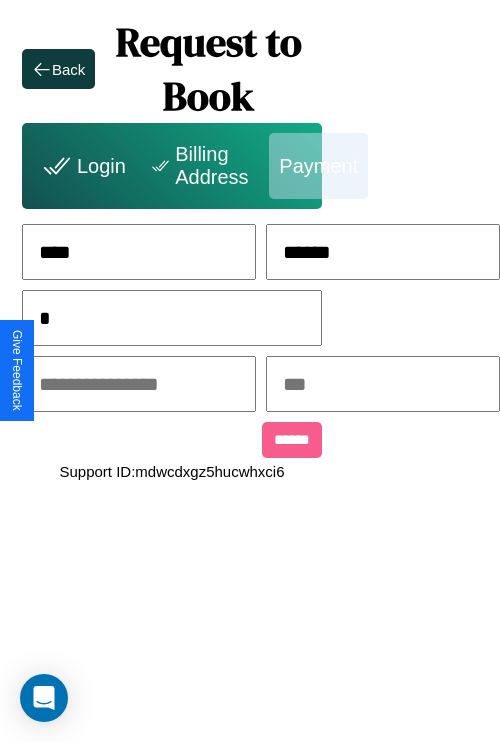 scroll, scrollTop: 0, scrollLeft: 128, axis: horizontal 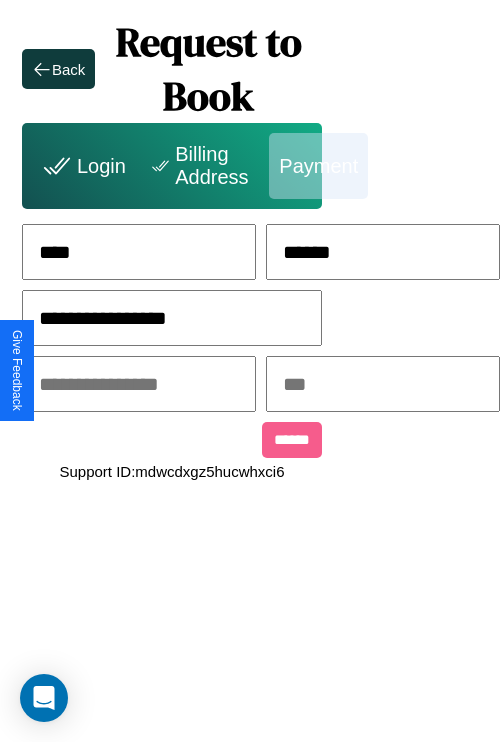 type on "**********" 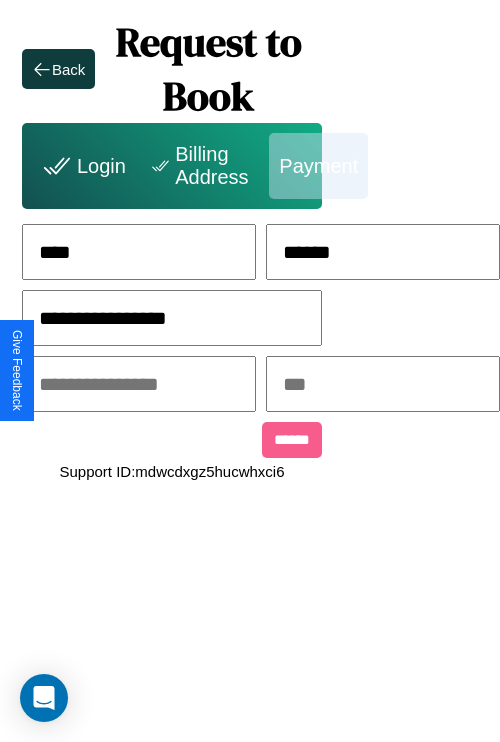 click at bounding box center (139, 384) 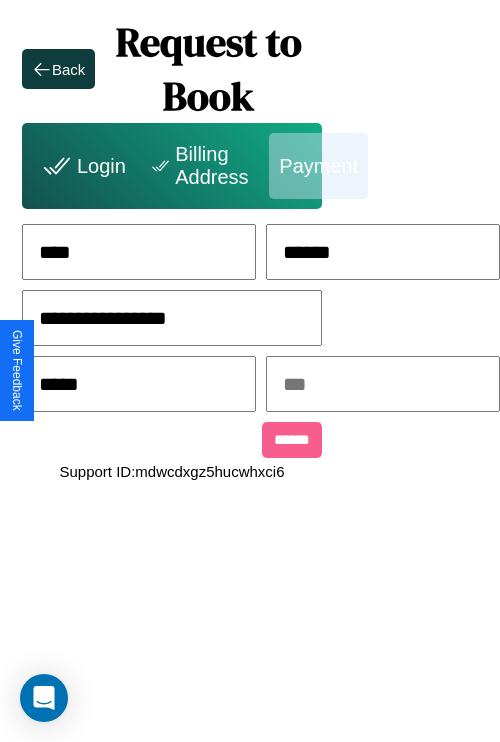 type on "*****" 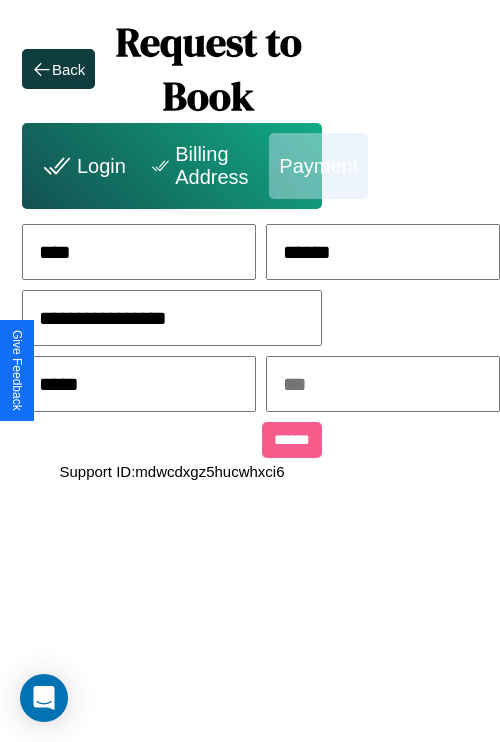 click at bounding box center [383, 384] 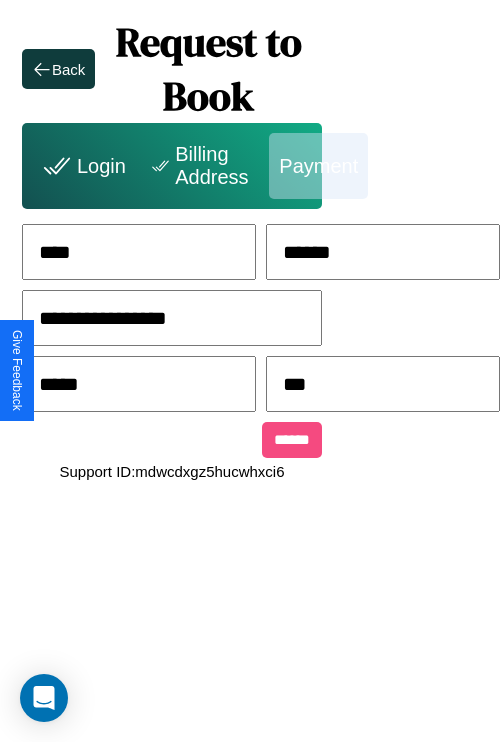 type on "***" 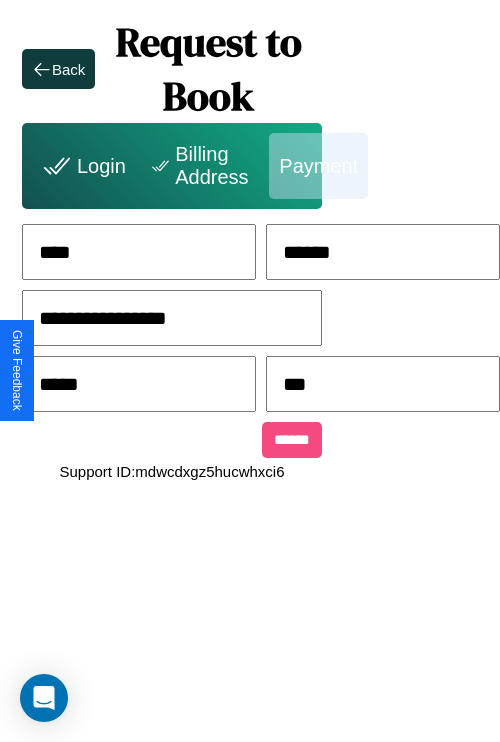 click on "******" at bounding box center (292, 440) 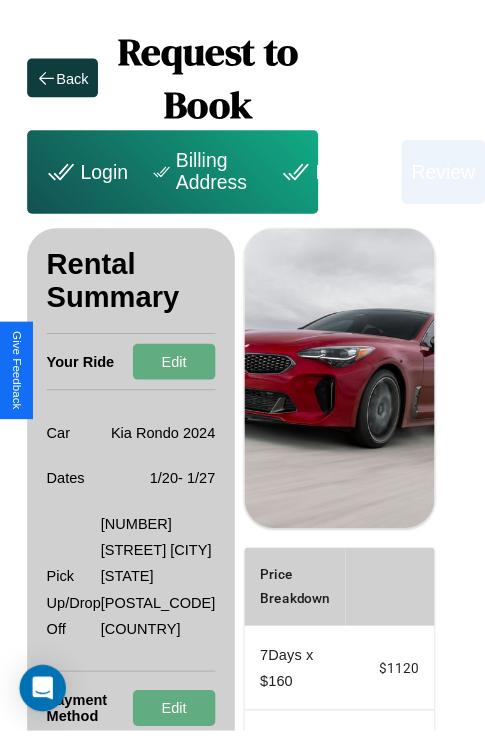 scroll, scrollTop: 0, scrollLeft: 72, axis: horizontal 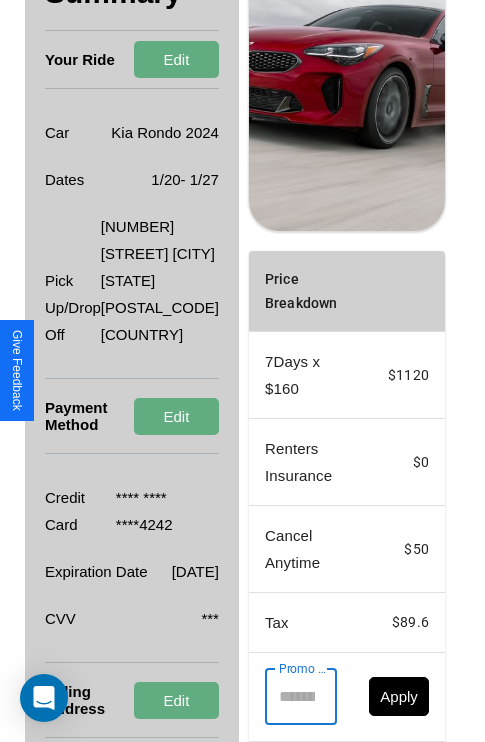 click on "Promo Code ​ Promo Code" at bounding box center [301, 697] 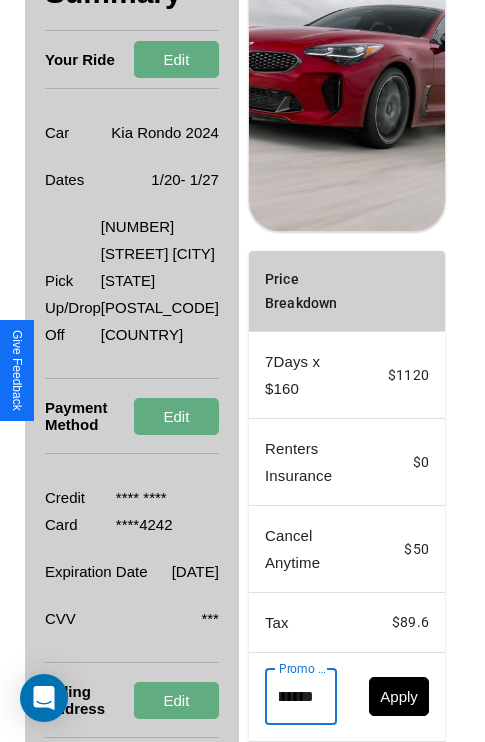scroll, scrollTop: 0, scrollLeft: 96, axis: horizontal 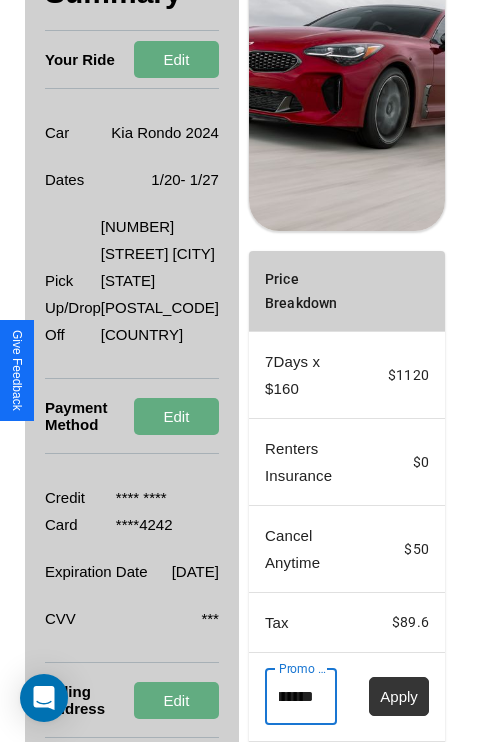 type on "**********" 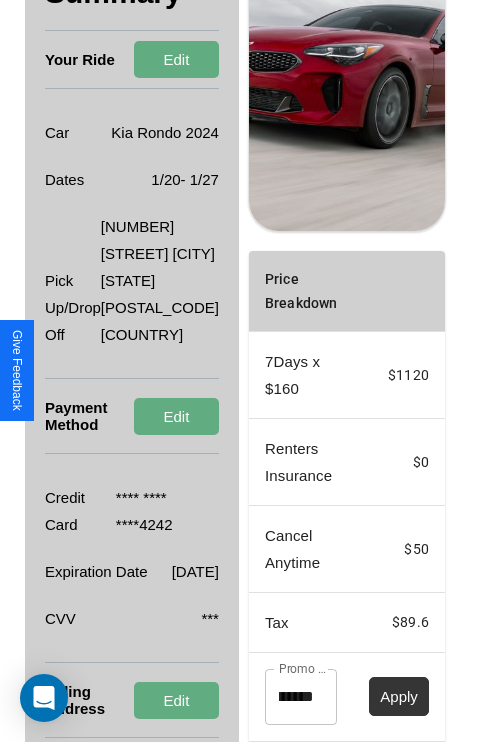 scroll, scrollTop: 0, scrollLeft: 0, axis: both 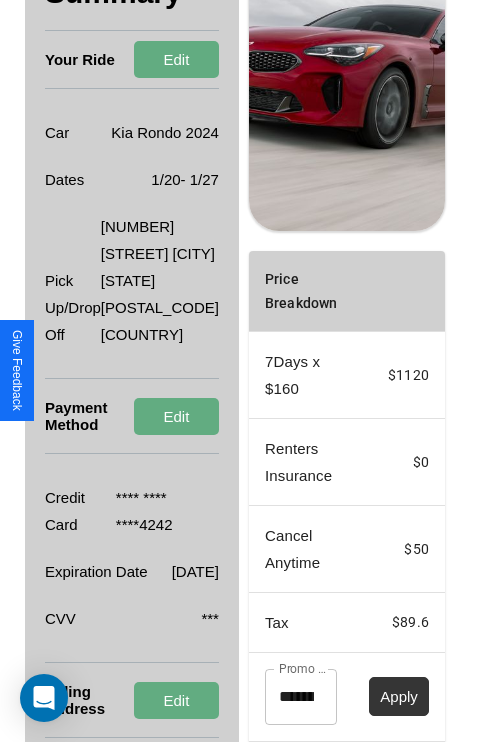 click on "Apply" at bounding box center [399, 696] 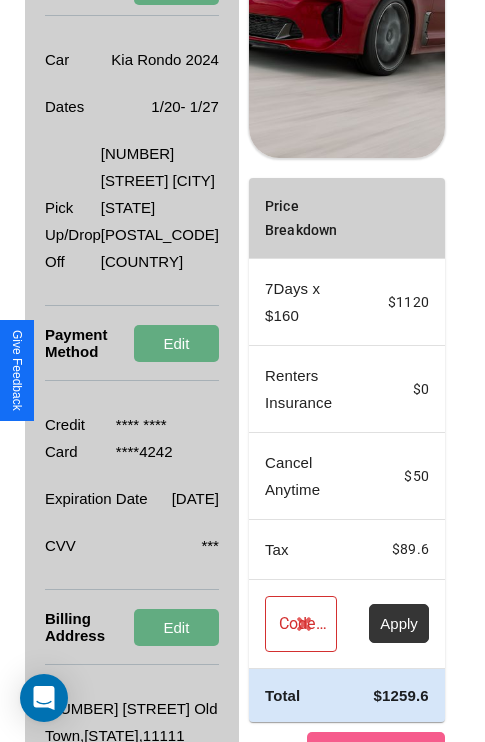 scroll, scrollTop: 455, scrollLeft: 72, axis: both 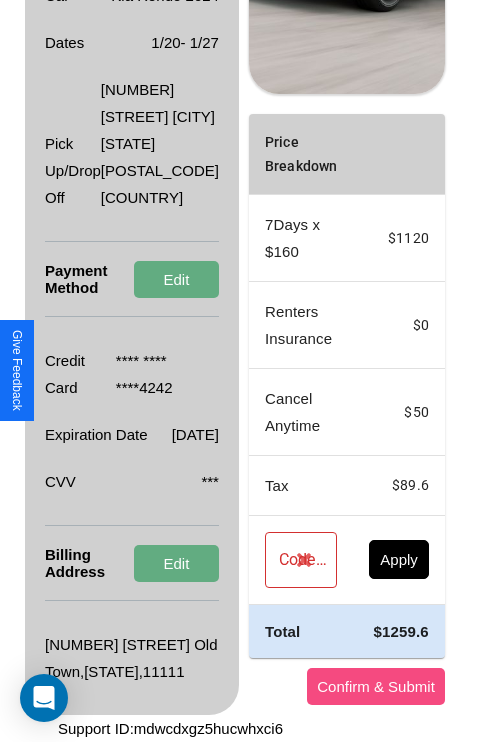 click on "Confirm & Submit" at bounding box center [376, 686] 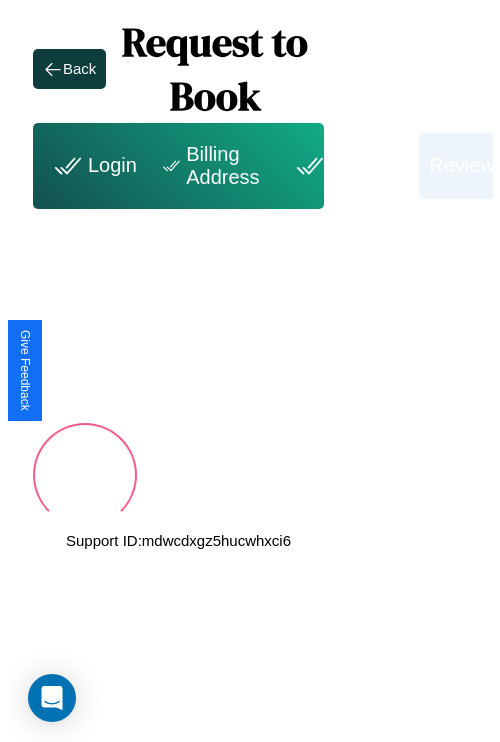 scroll, scrollTop: 0, scrollLeft: 72, axis: horizontal 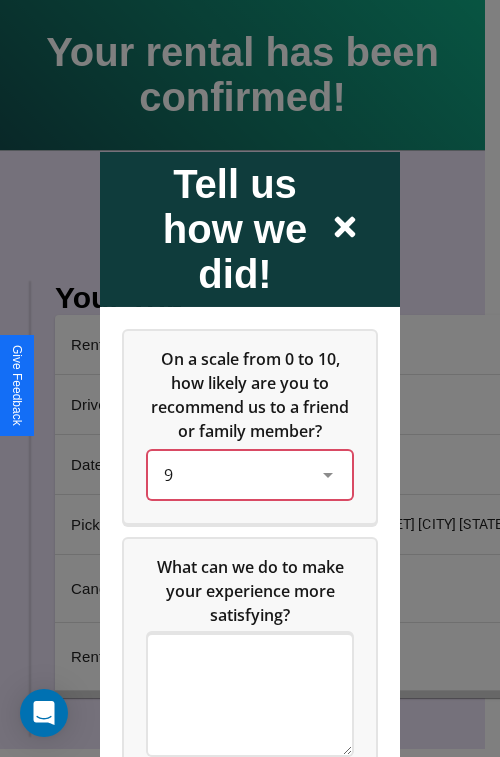 click on "9" at bounding box center [234, 474] 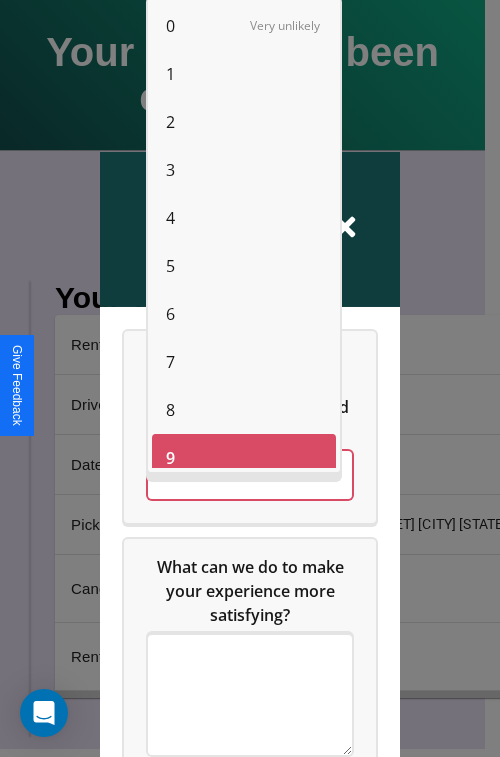 scroll, scrollTop: 14, scrollLeft: 0, axis: vertical 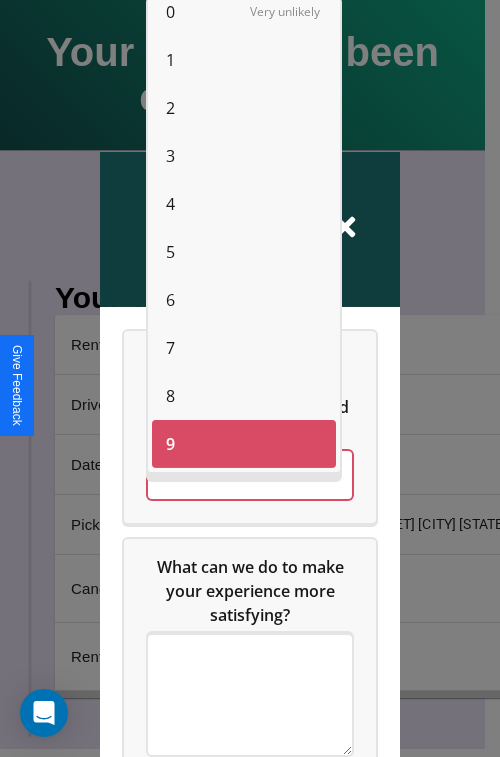 click on "2" at bounding box center (170, 108) 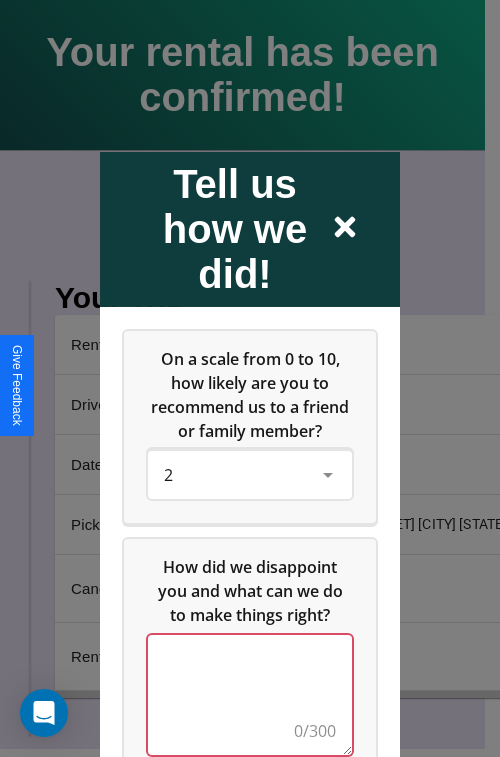 click at bounding box center [250, 694] 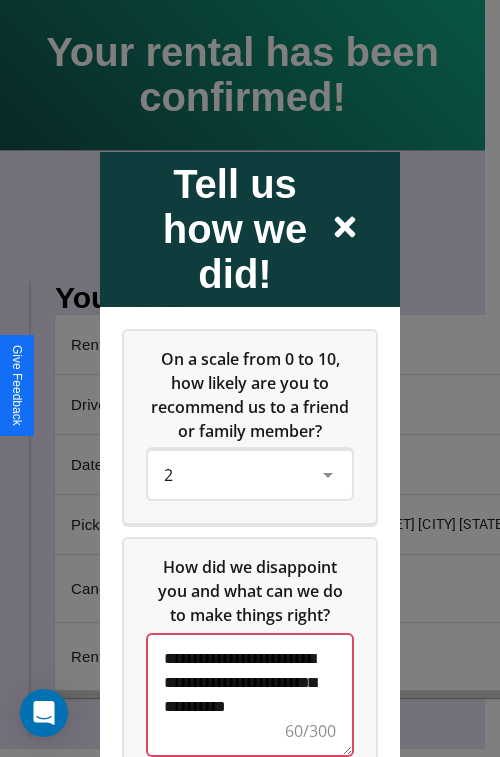scroll, scrollTop: 5, scrollLeft: 0, axis: vertical 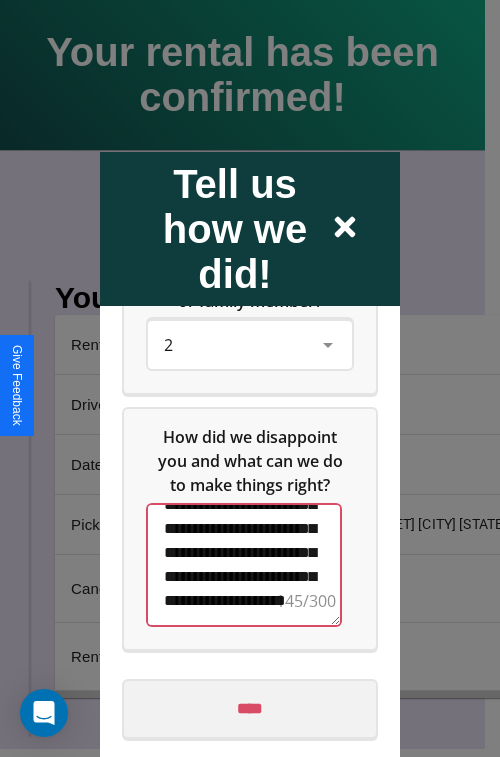 type on "**********" 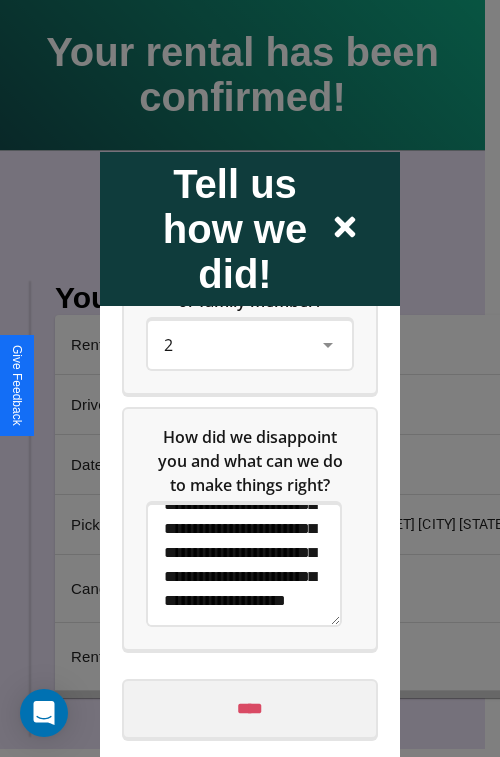 click on "****" at bounding box center (250, 708) 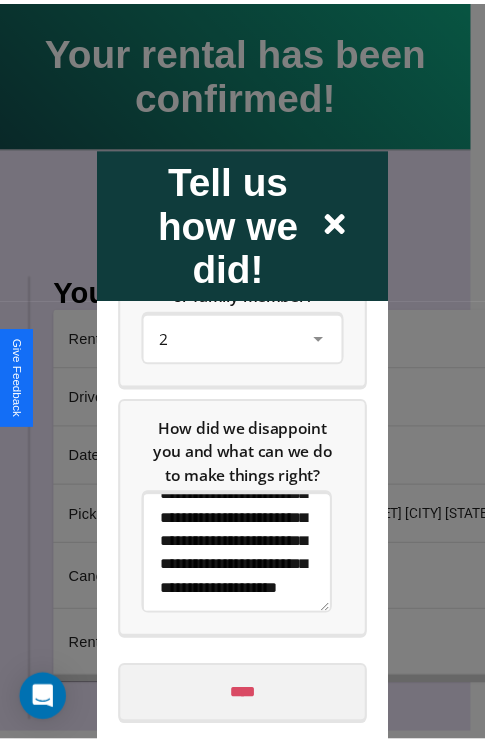 scroll, scrollTop: 0, scrollLeft: 0, axis: both 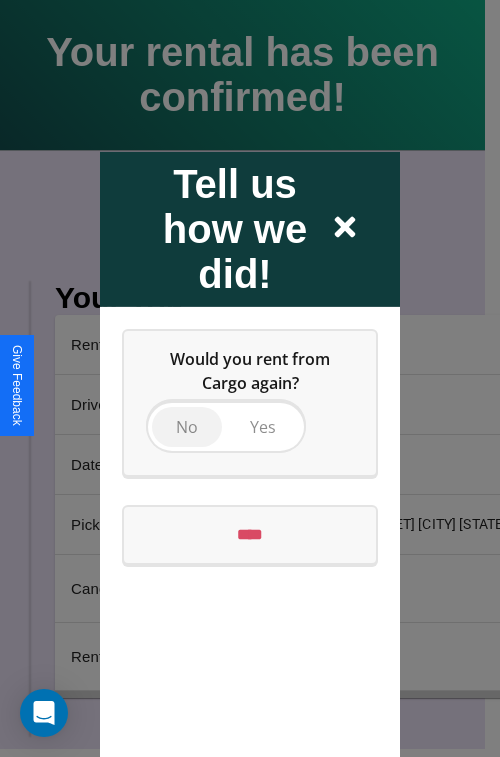 click on "No" at bounding box center [187, 426] 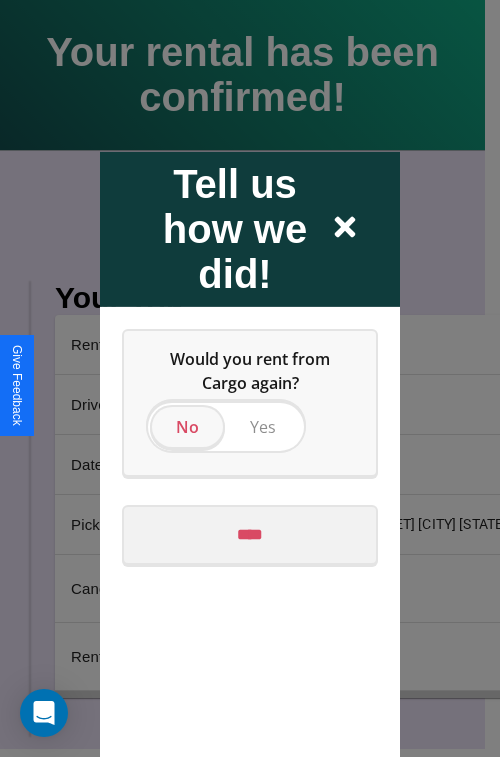 click on "****" at bounding box center [250, 534] 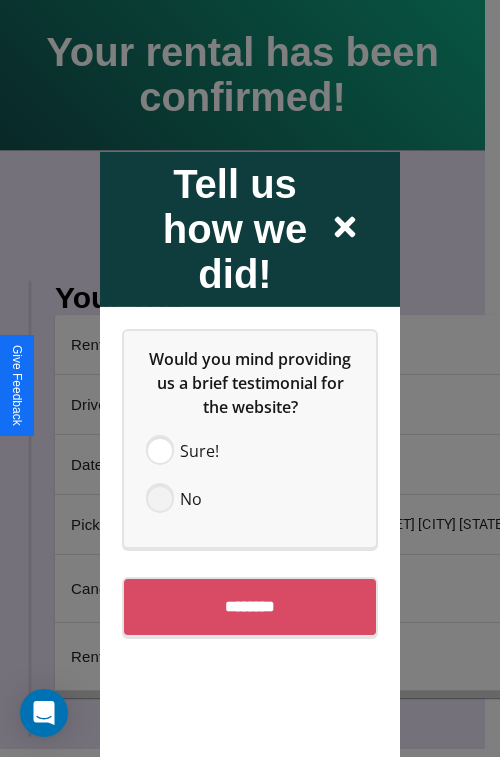 click at bounding box center [160, 498] 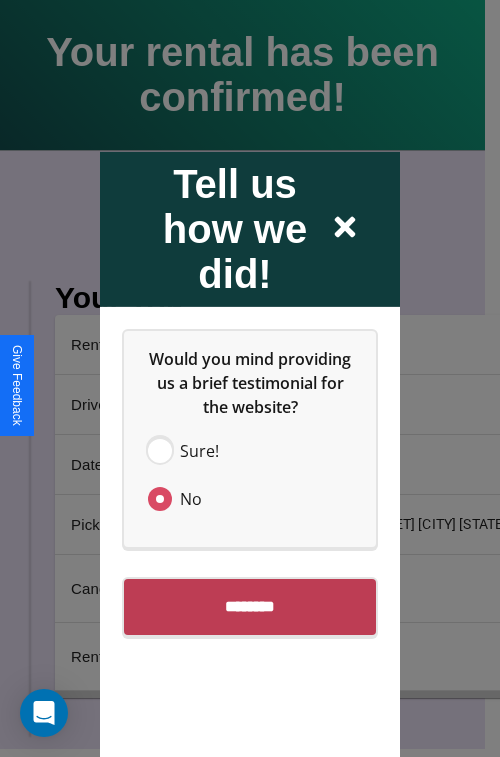 click on "********" at bounding box center (250, 606) 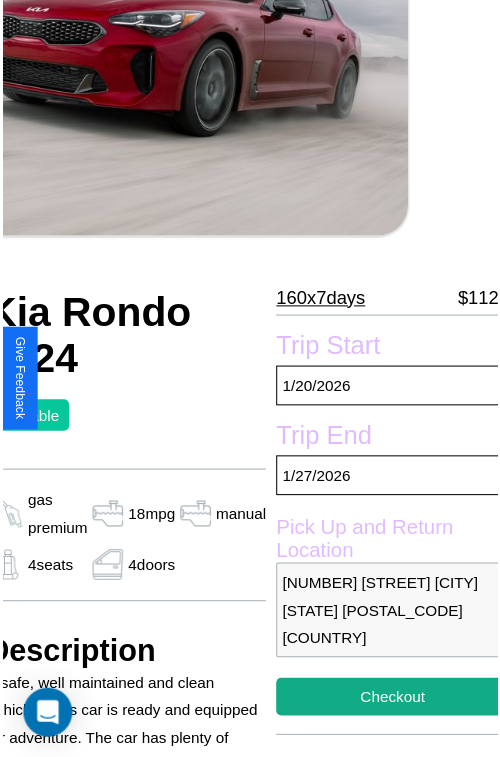 scroll, scrollTop: 221, scrollLeft: 91, axis: both 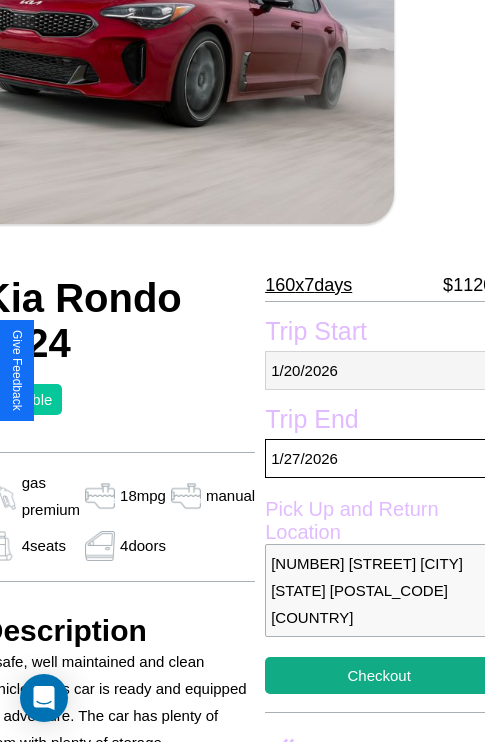 click on "[DATE]" at bounding box center (379, 370) 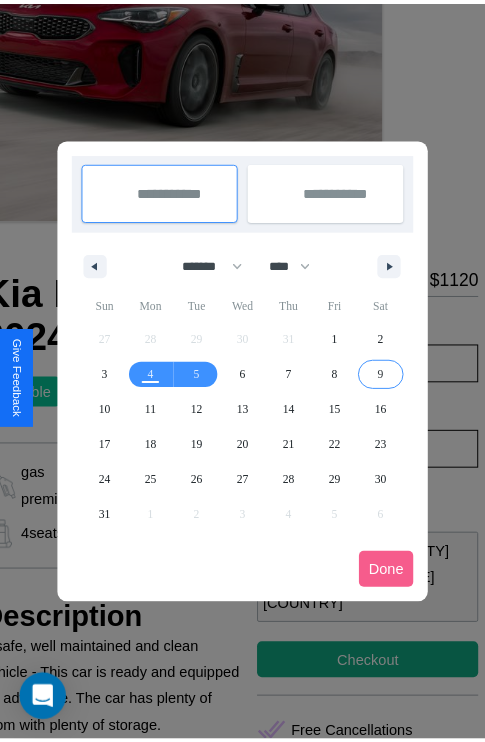 scroll, scrollTop: 0, scrollLeft: 91, axis: horizontal 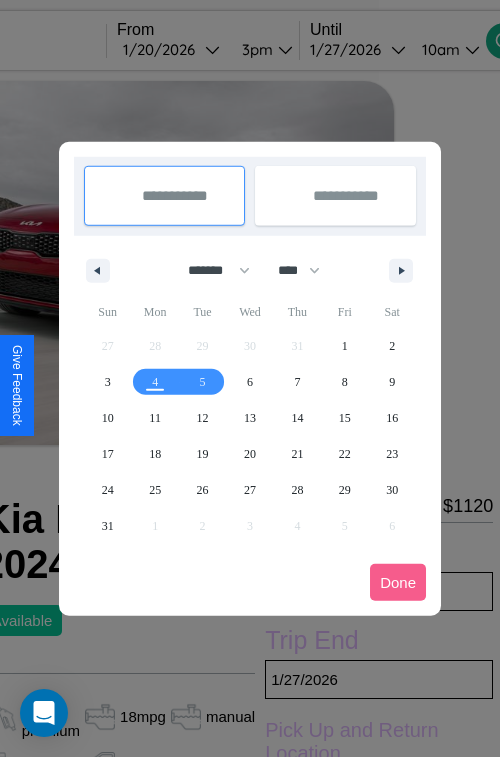 click at bounding box center (250, 378) 